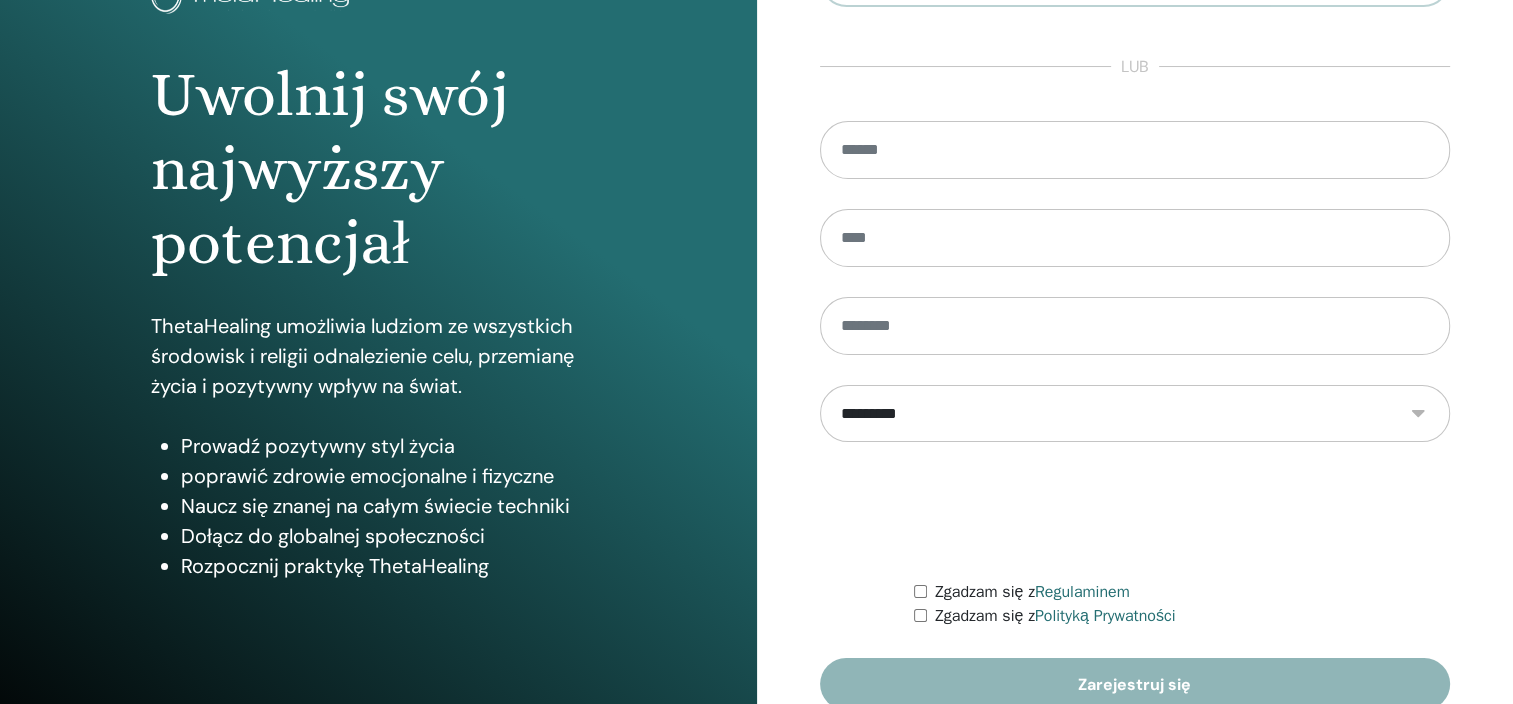 scroll, scrollTop: 0, scrollLeft: 0, axis: both 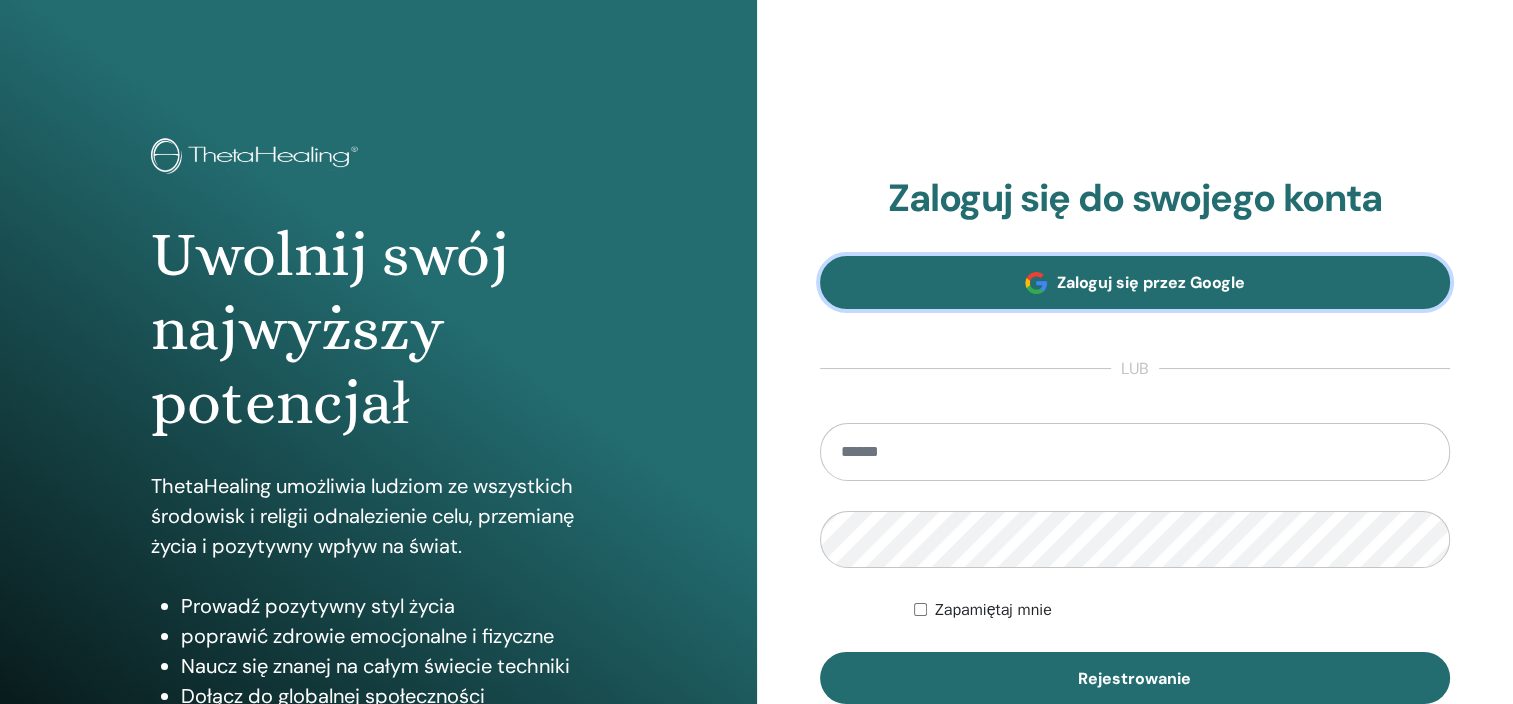 click on "Zaloguj się przez Google" at bounding box center (1151, 282) 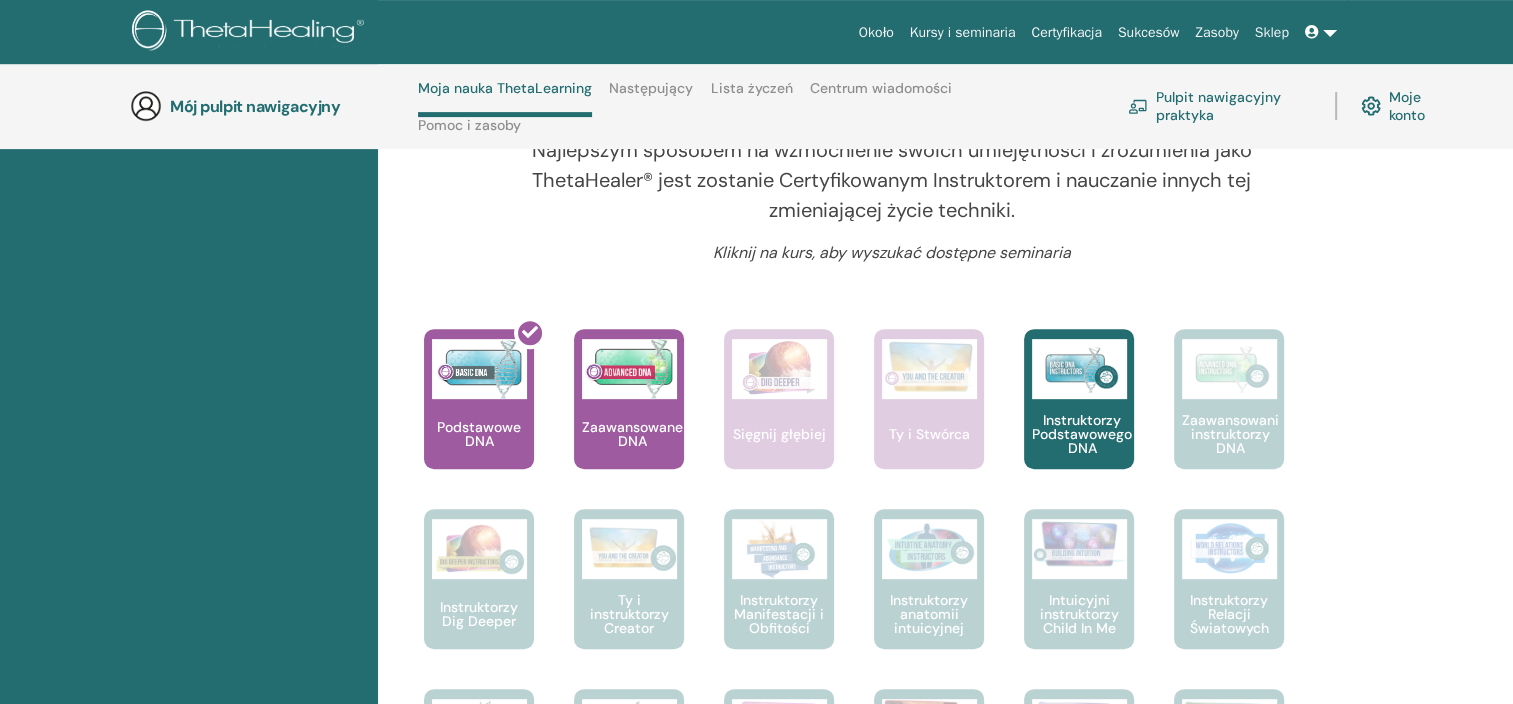 scroll, scrollTop: 561, scrollLeft: 0, axis: vertical 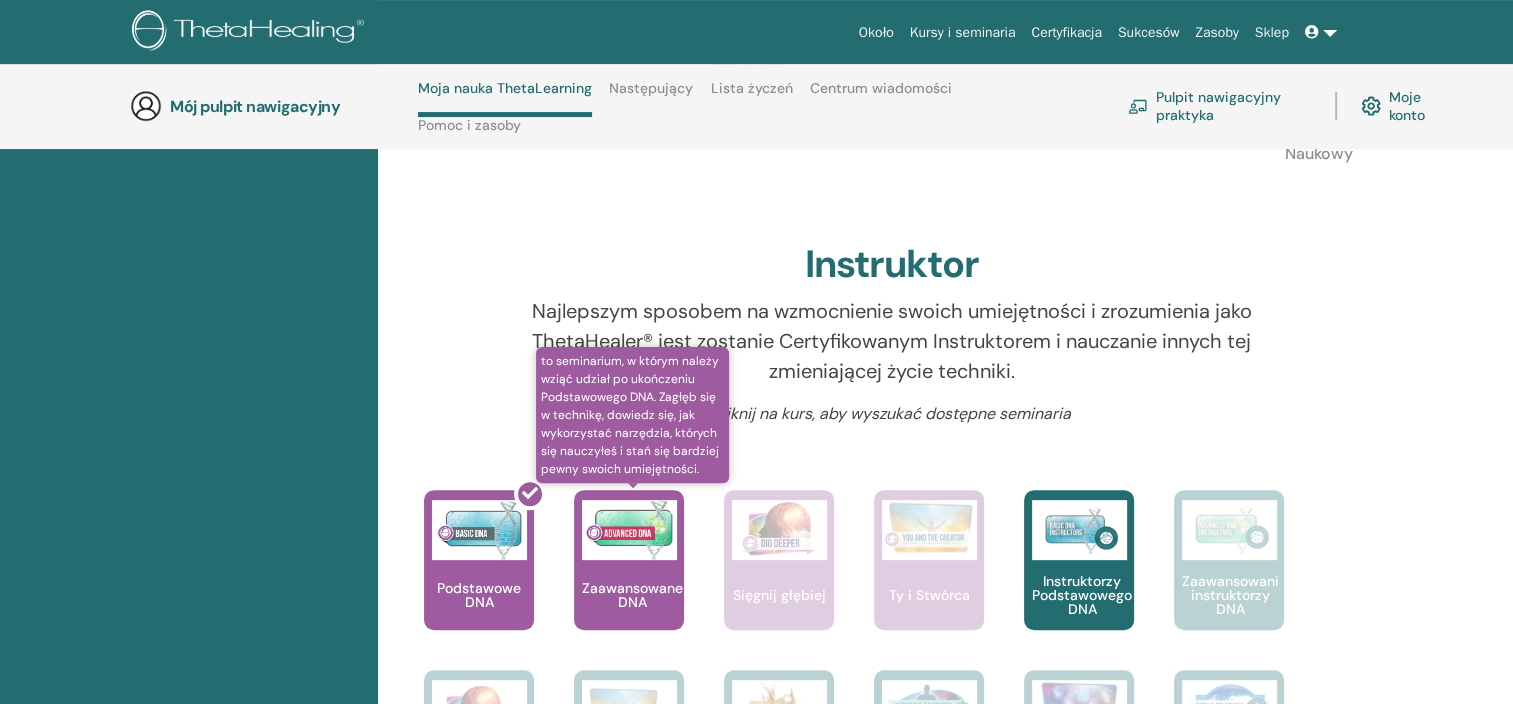 click on "Zaawansowane DNA" at bounding box center [629, 560] 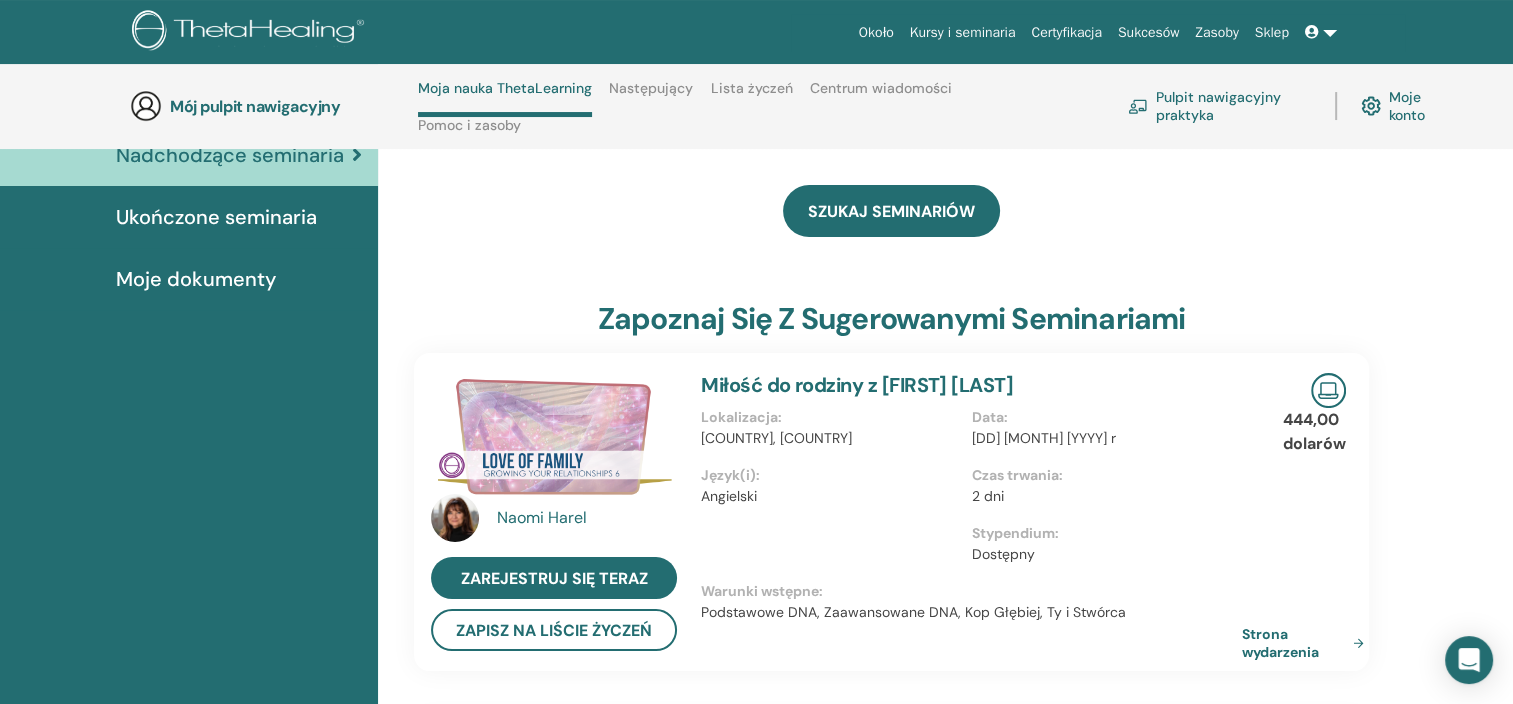 scroll, scrollTop: 0, scrollLeft: 0, axis: both 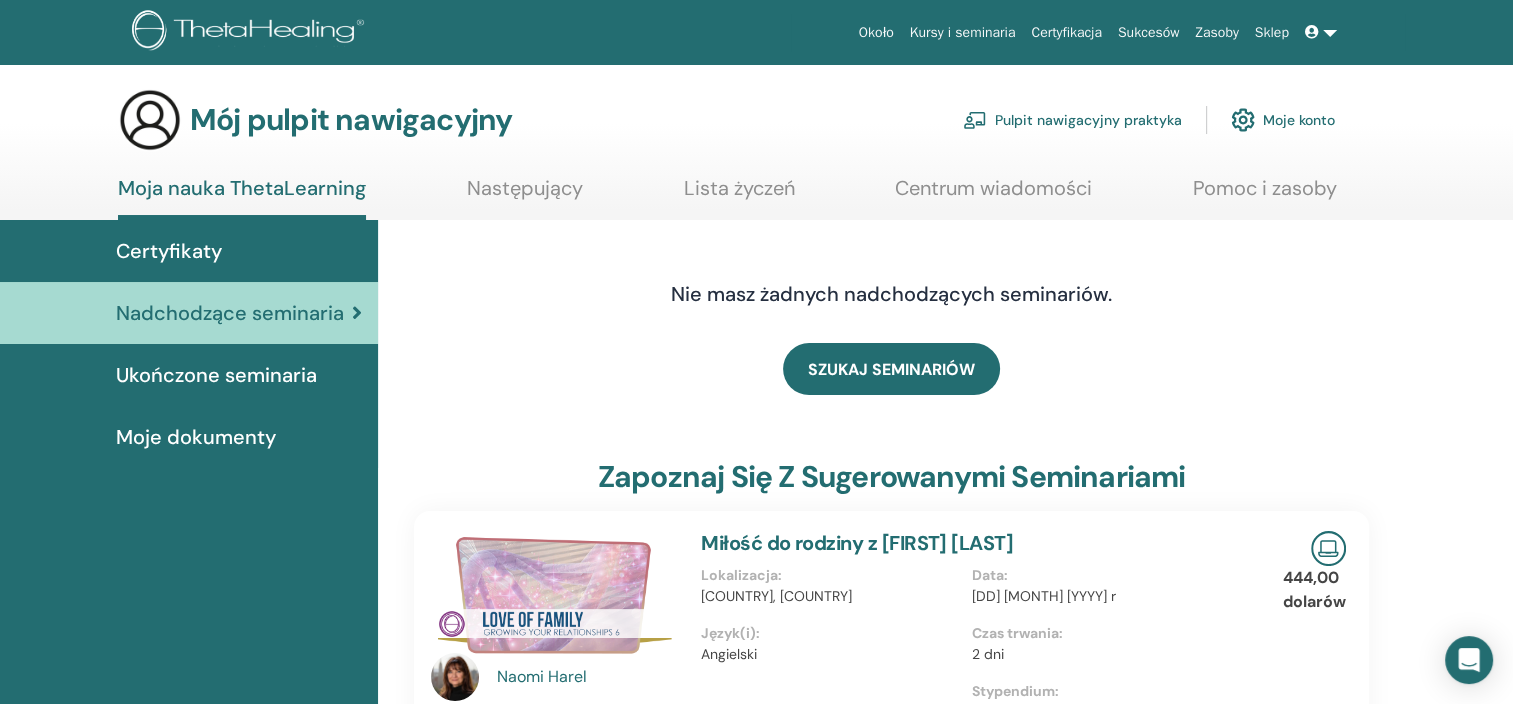 click on "Ukończone seminaria" at bounding box center (216, 375) 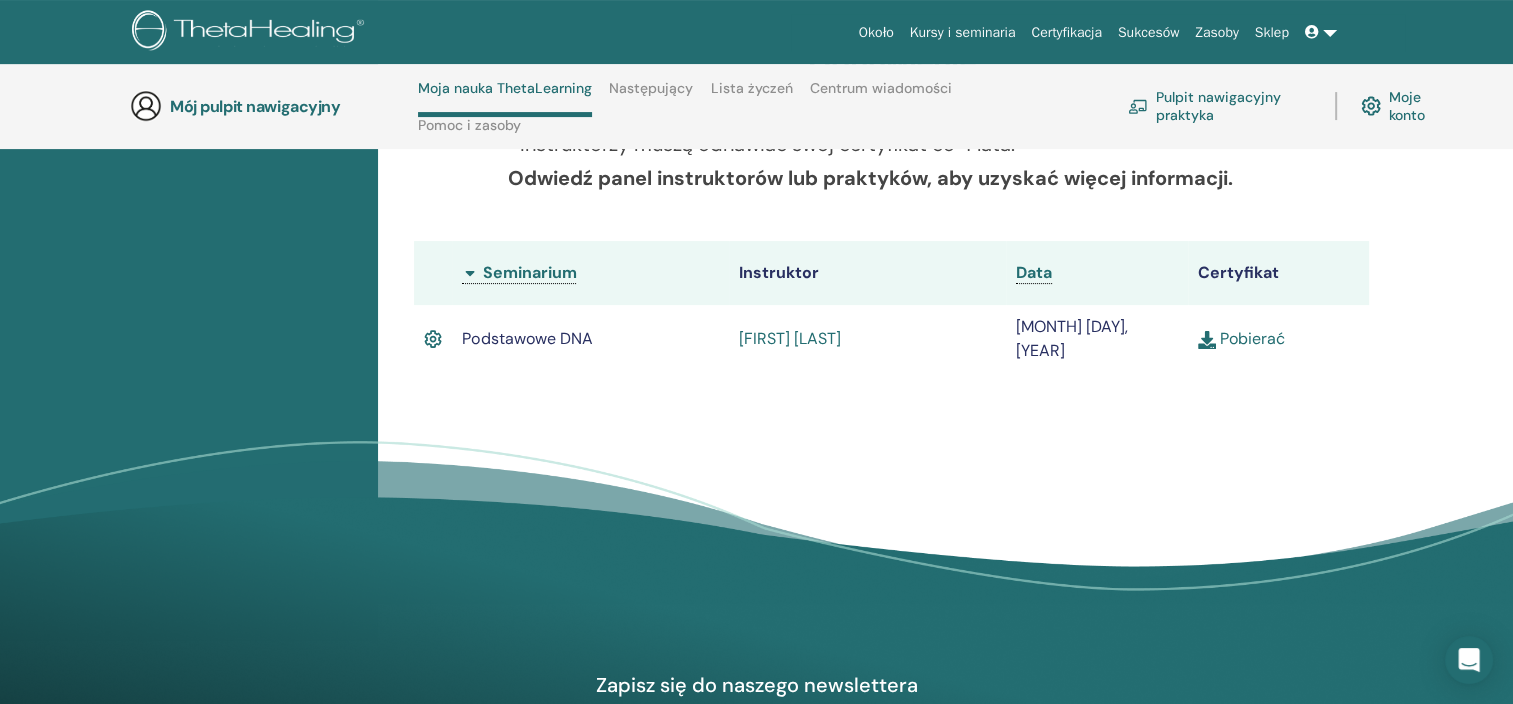 scroll, scrollTop: 484, scrollLeft: 0, axis: vertical 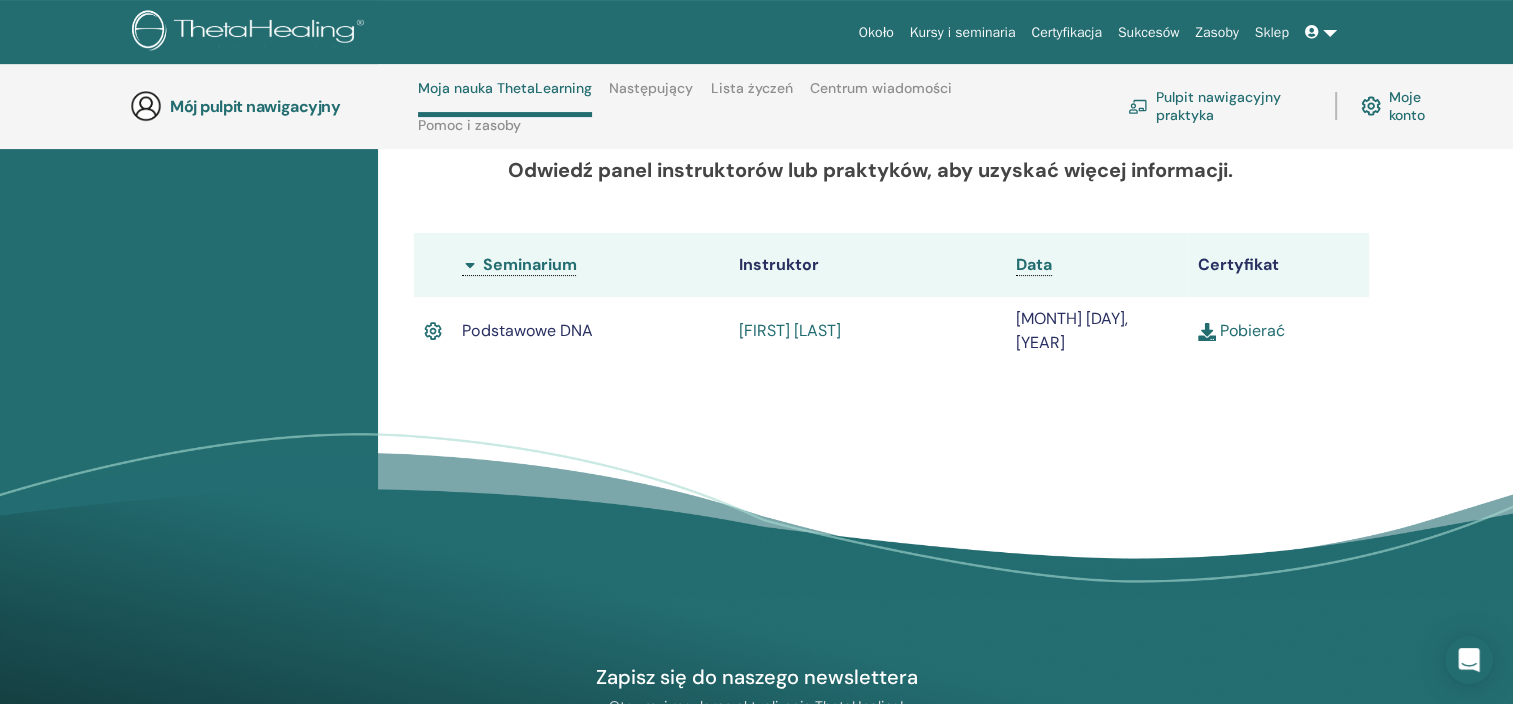 click on "Martyna Górecka" at bounding box center (790, 330) 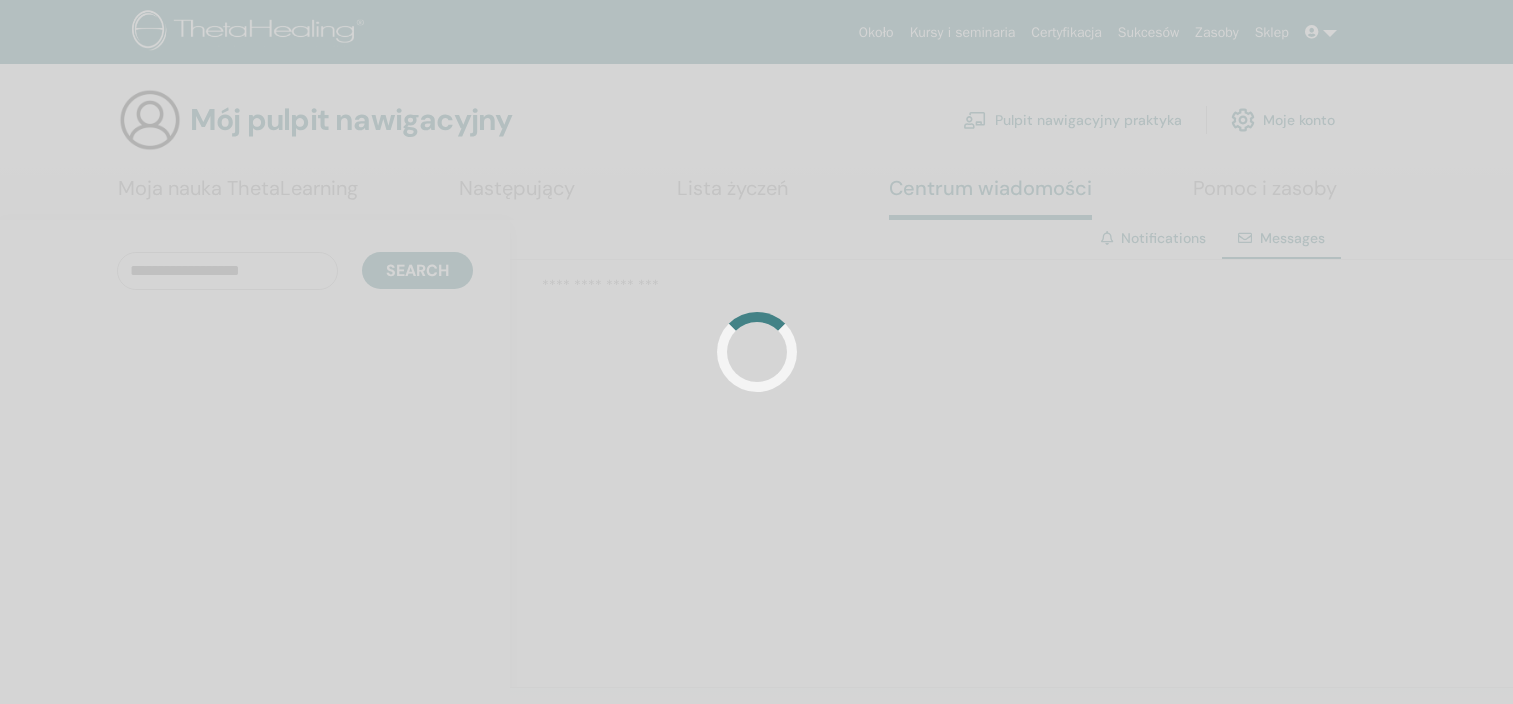 scroll, scrollTop: 0, scrollLeft: 0, axis: both 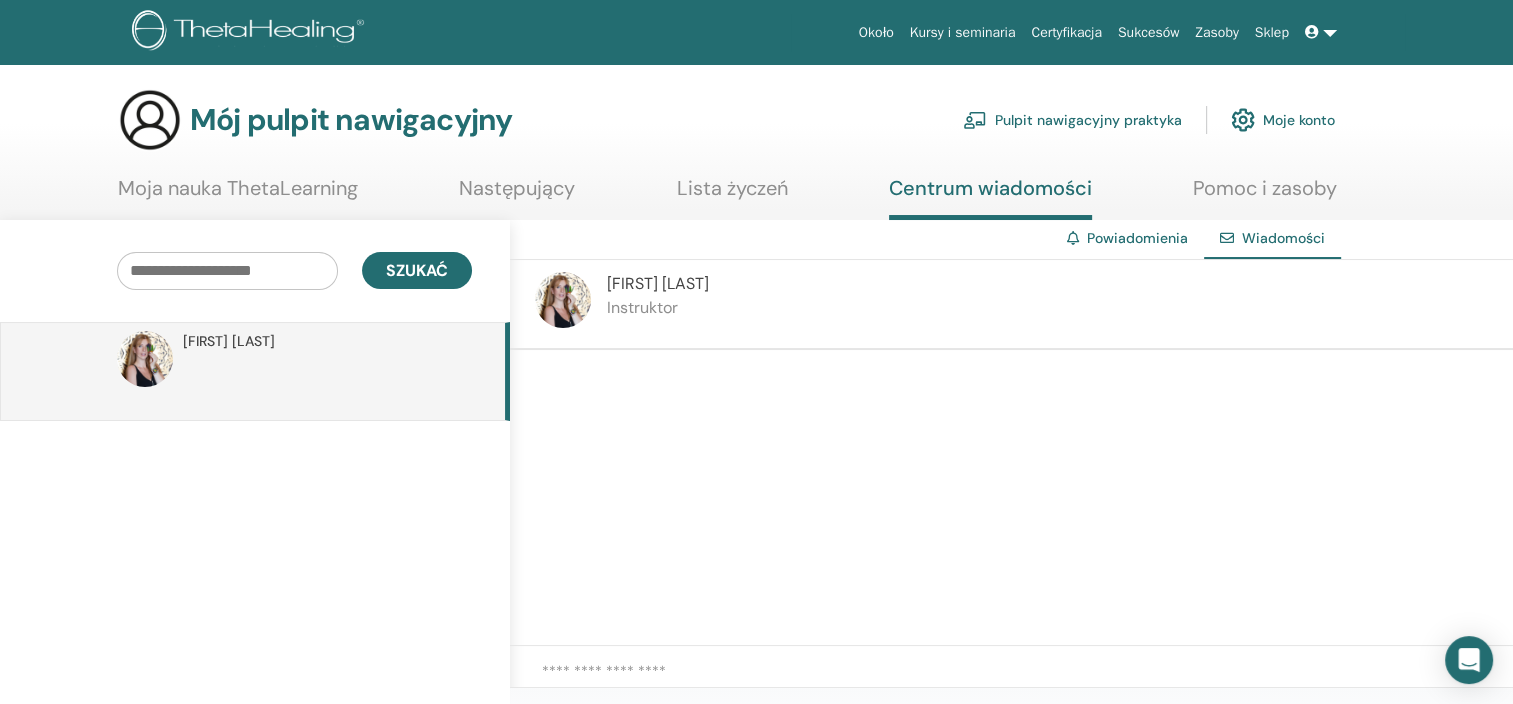 click on "[FIRST] [LAST]" at bounding box center (658, 283) 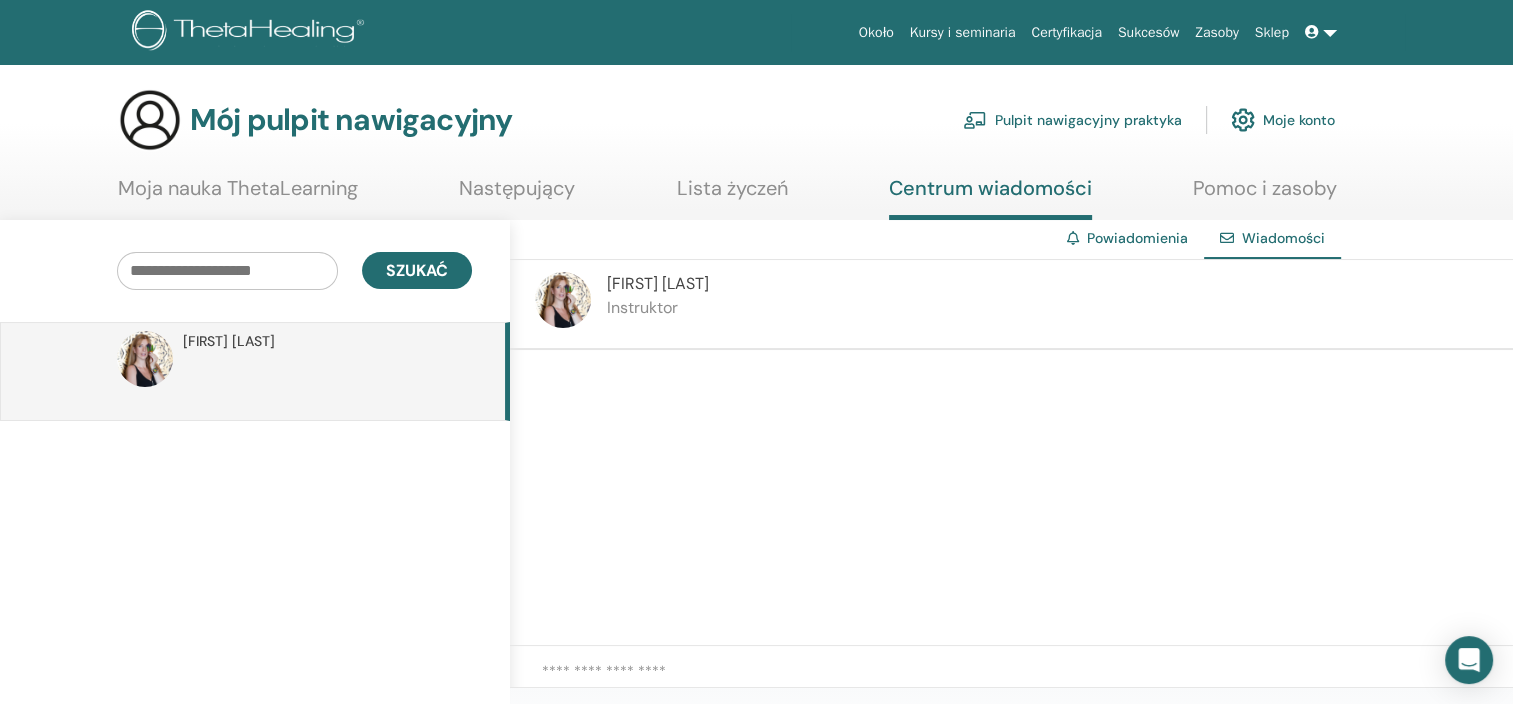 click on "[FIRST] [LAST]" at bounding box center (229, 341) 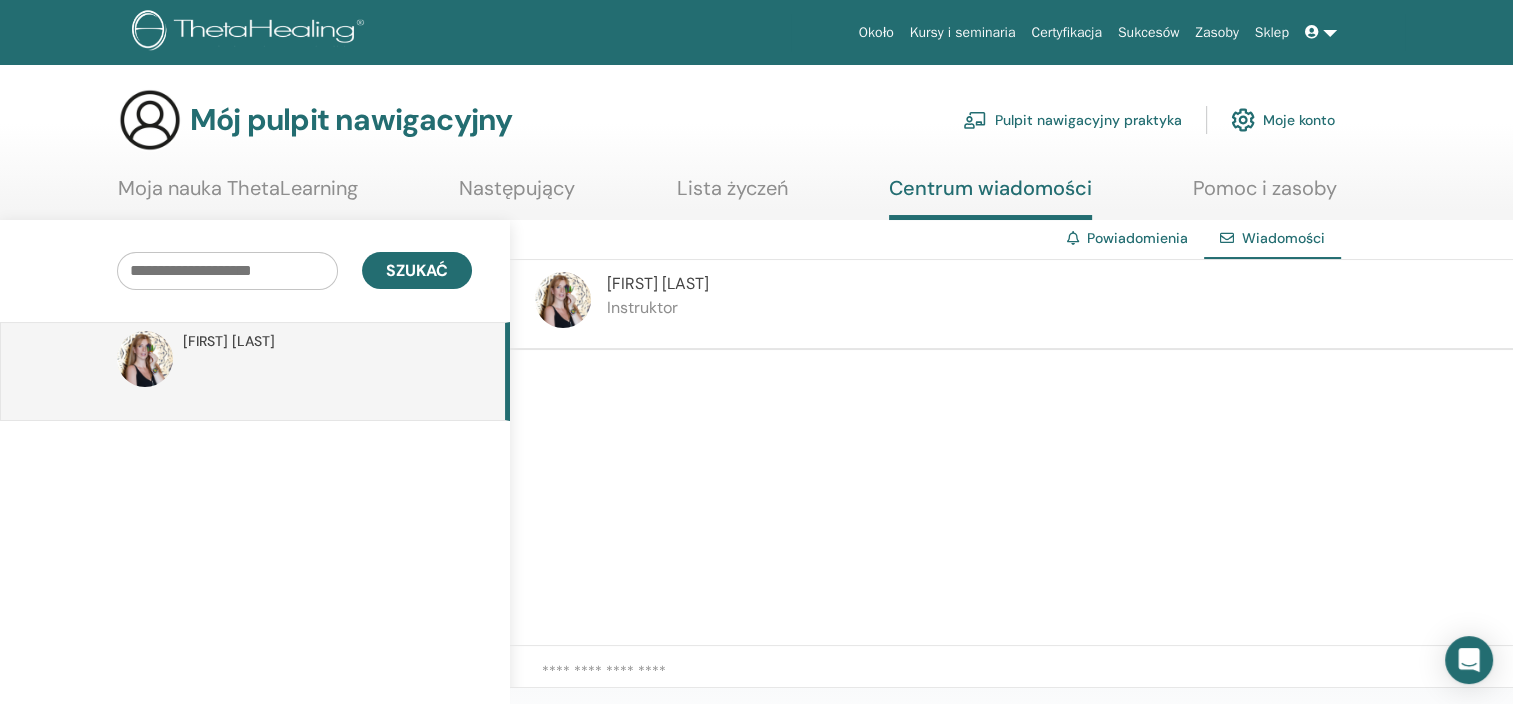 click on "[FIRST] [LAST]" at bounding box center (229, 341) 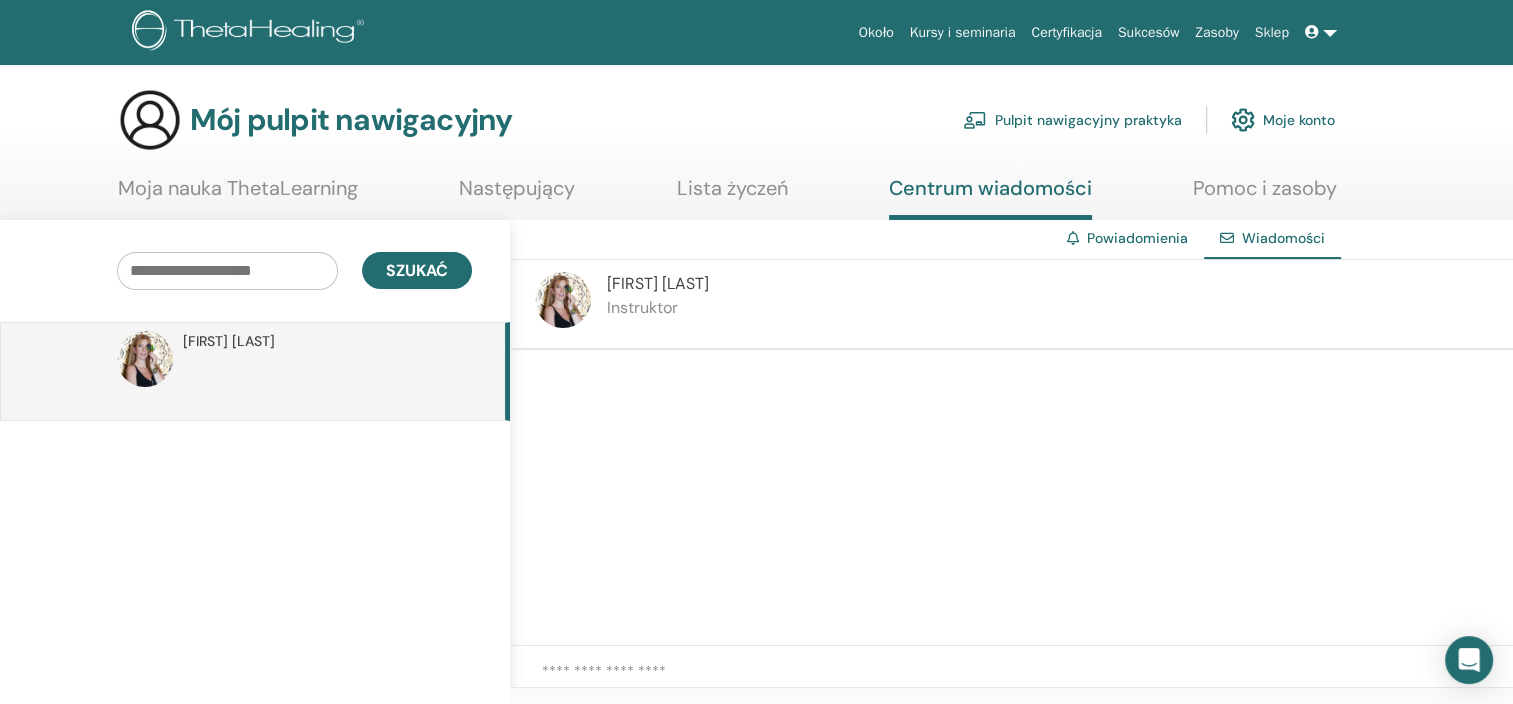 click on "[FIRST] [LAST]" at bounding box center (658, 283) 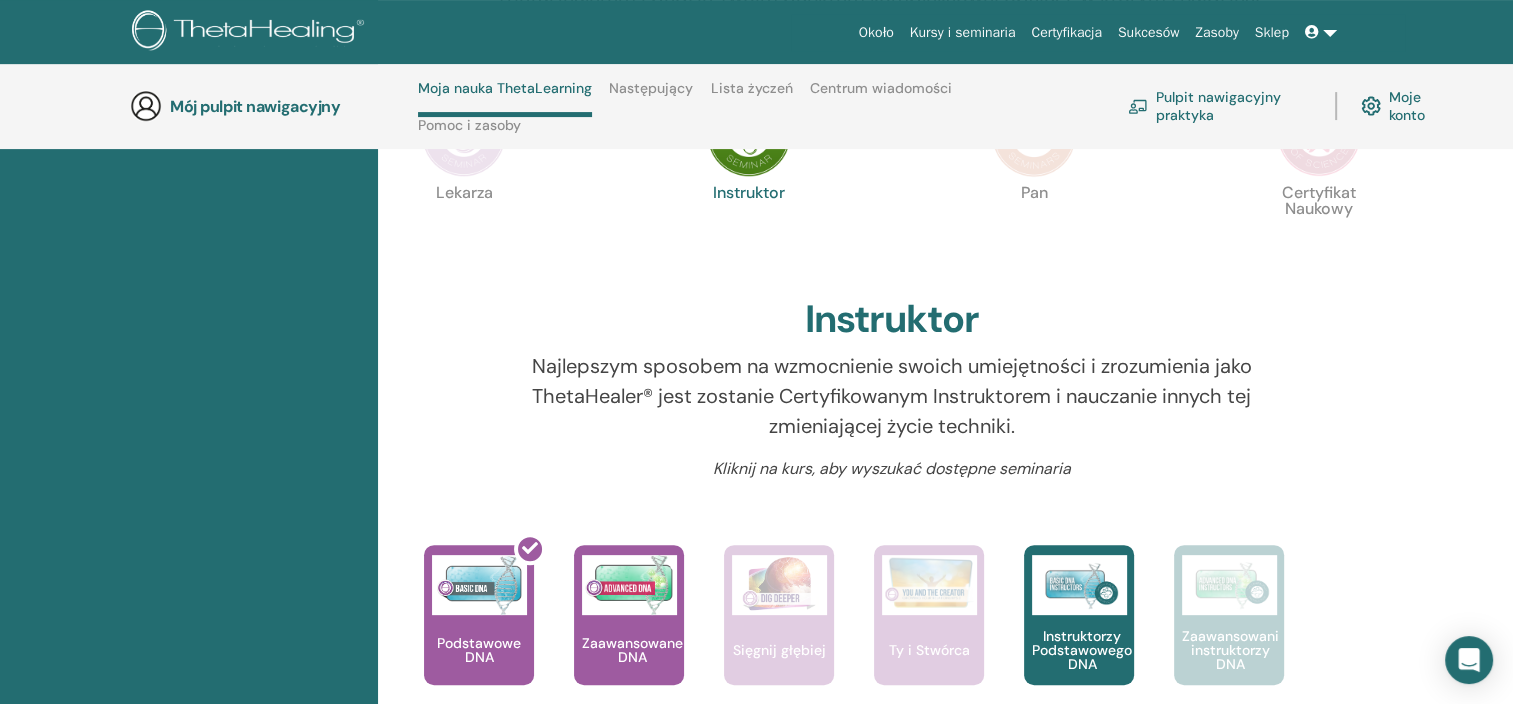 scroll, scrollTop: 584, scrollLeft: 0, axis: vertical 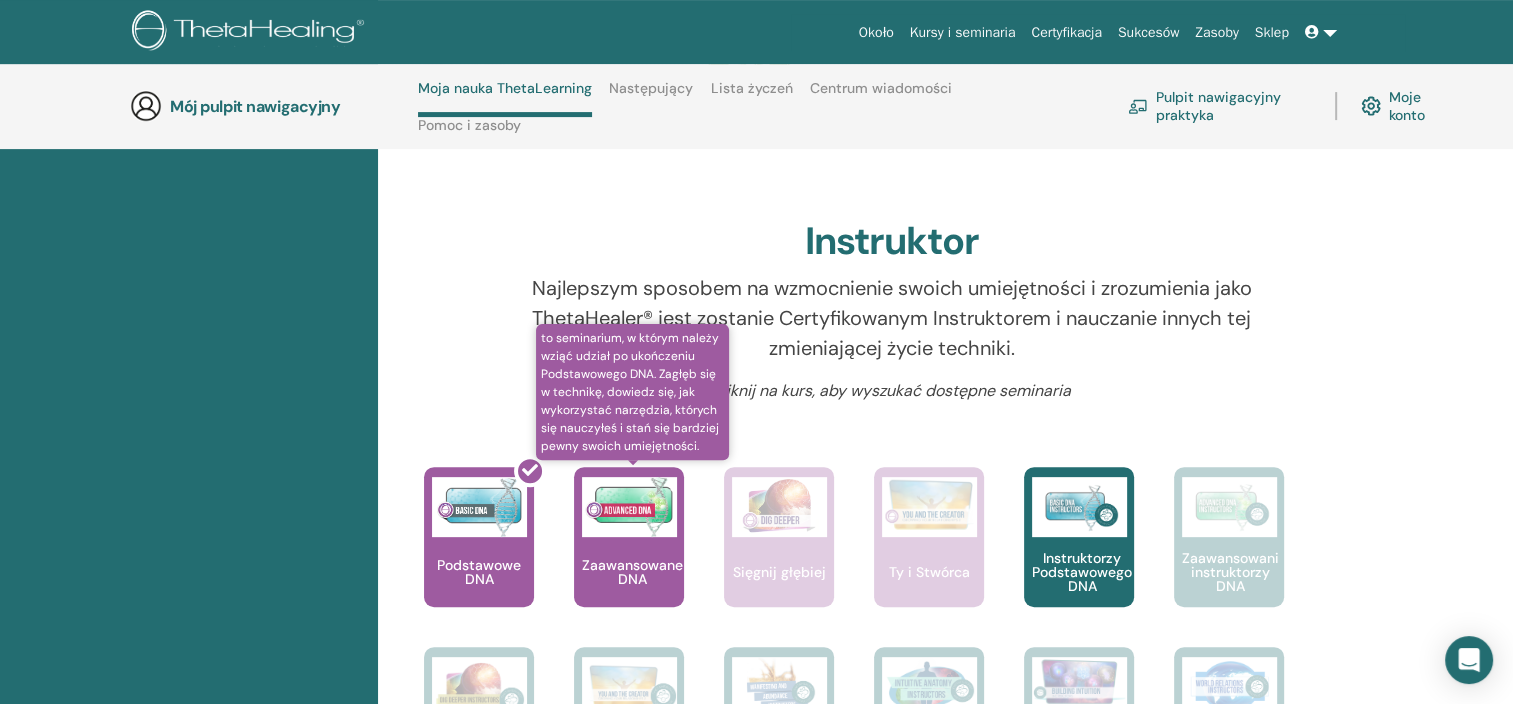 click at bounding box center [629, 507] 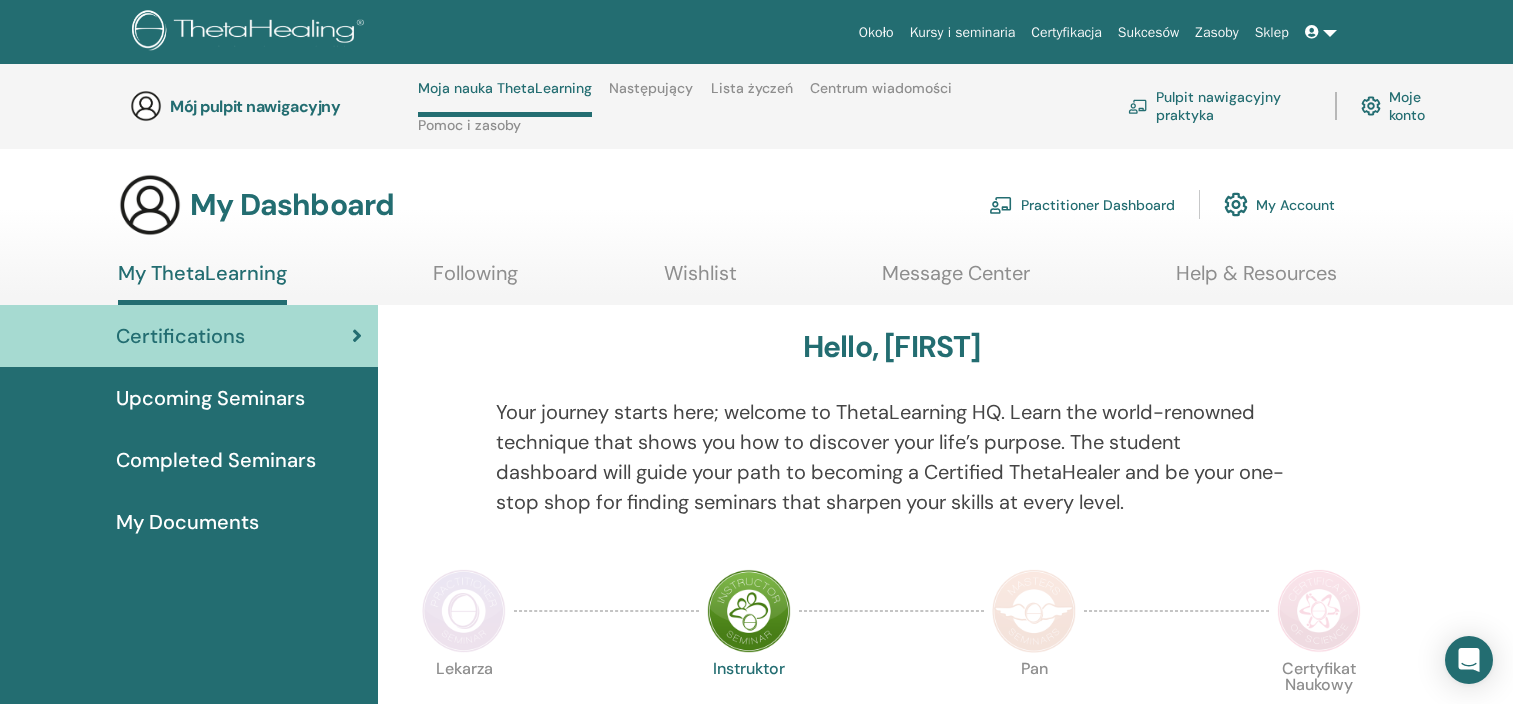 scroll, scrollTop: 584, scrollLeft: 0, axis: vertical 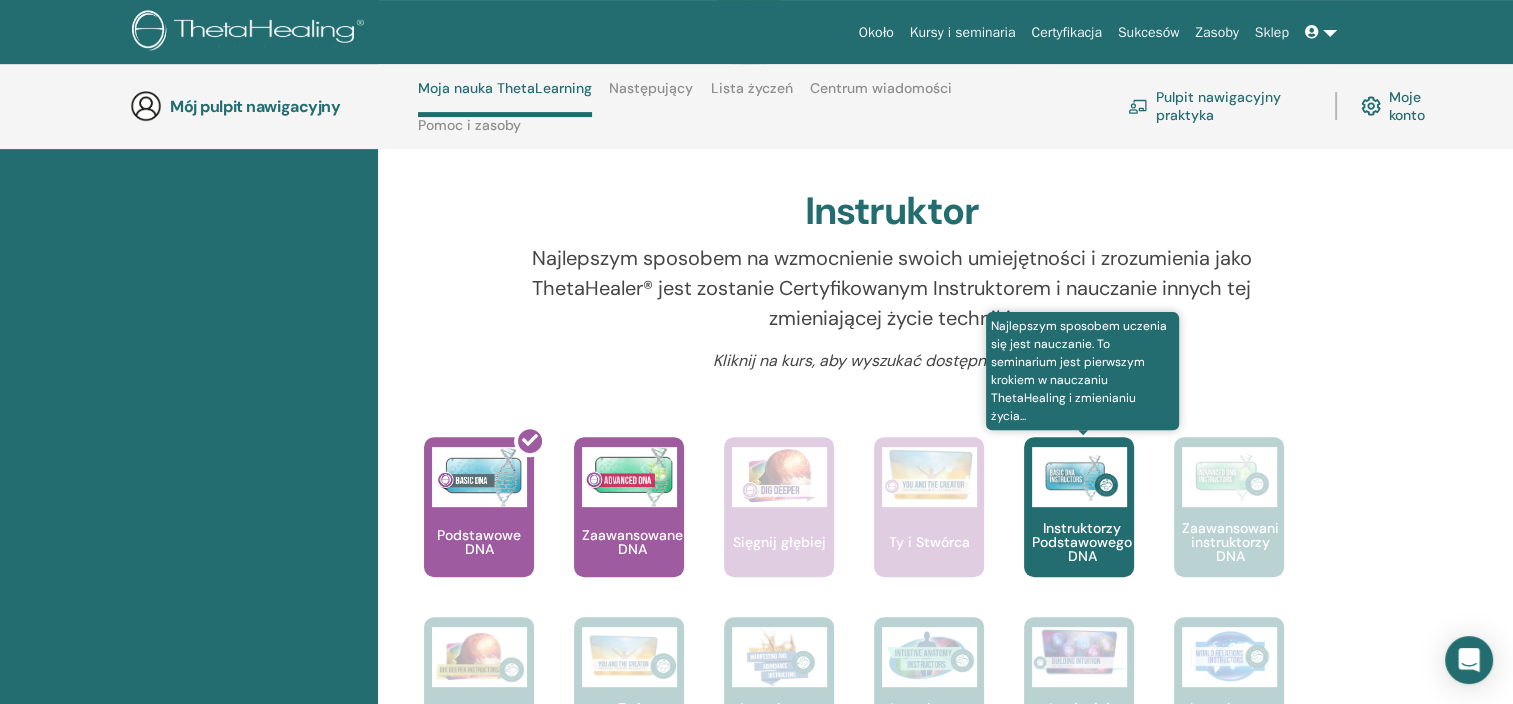click on "Instruktorzy Podstawowego DNA" at bounding box center [1082, 542] 